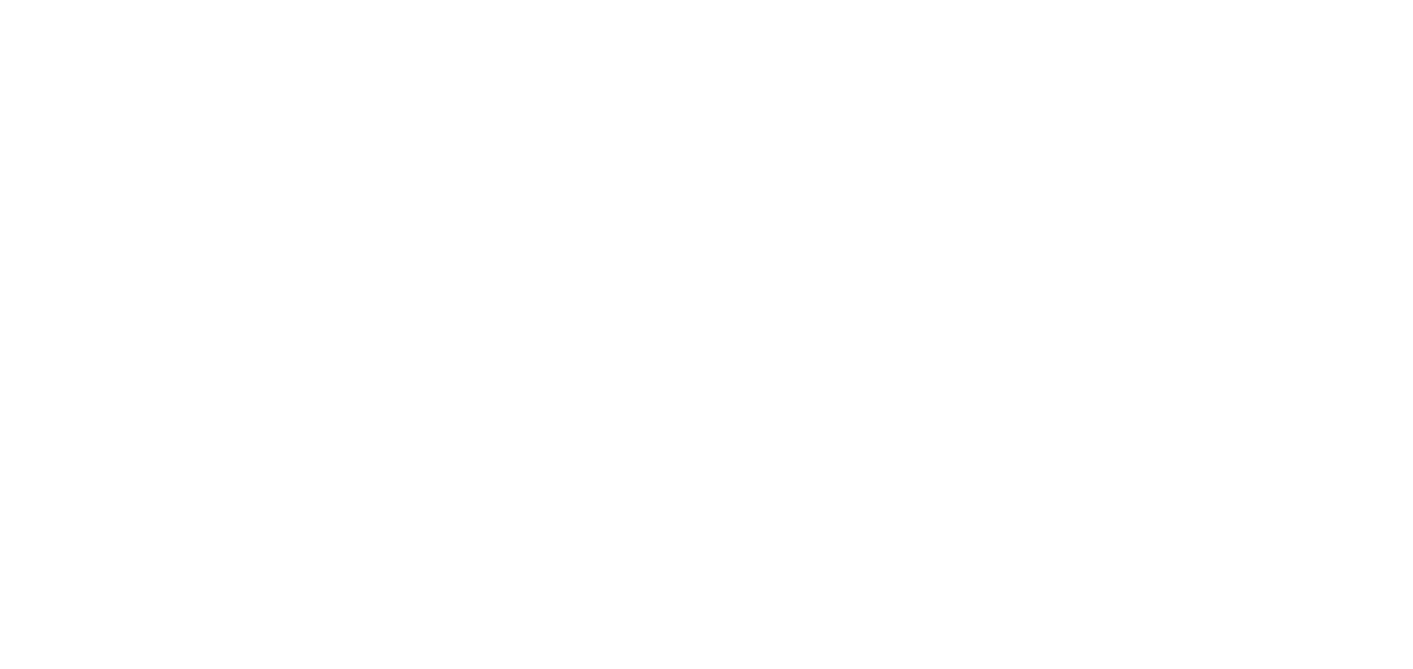 scroll, scrollTop: 0, scrollLeft: 0, axis: both 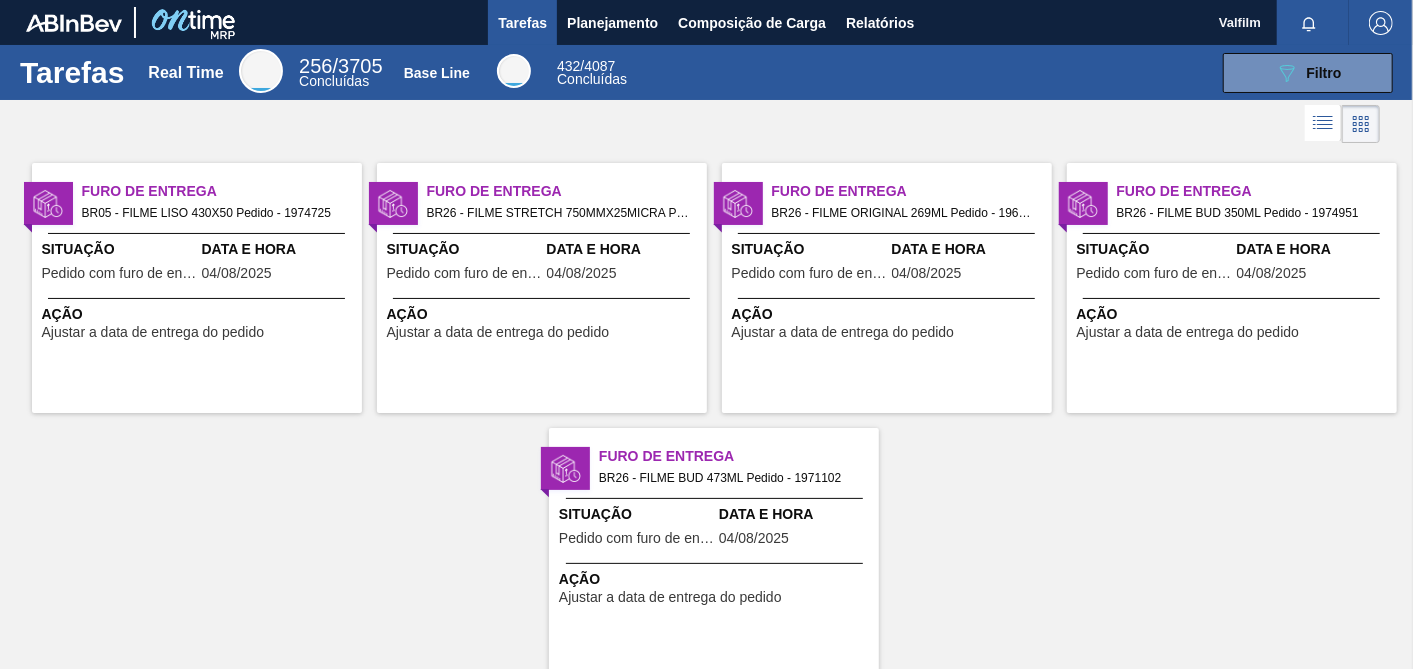 drag, startPoint x: 1272, startPoint y: 80, endPoint x: 726, endPoint y: 109, distance: 546.7696 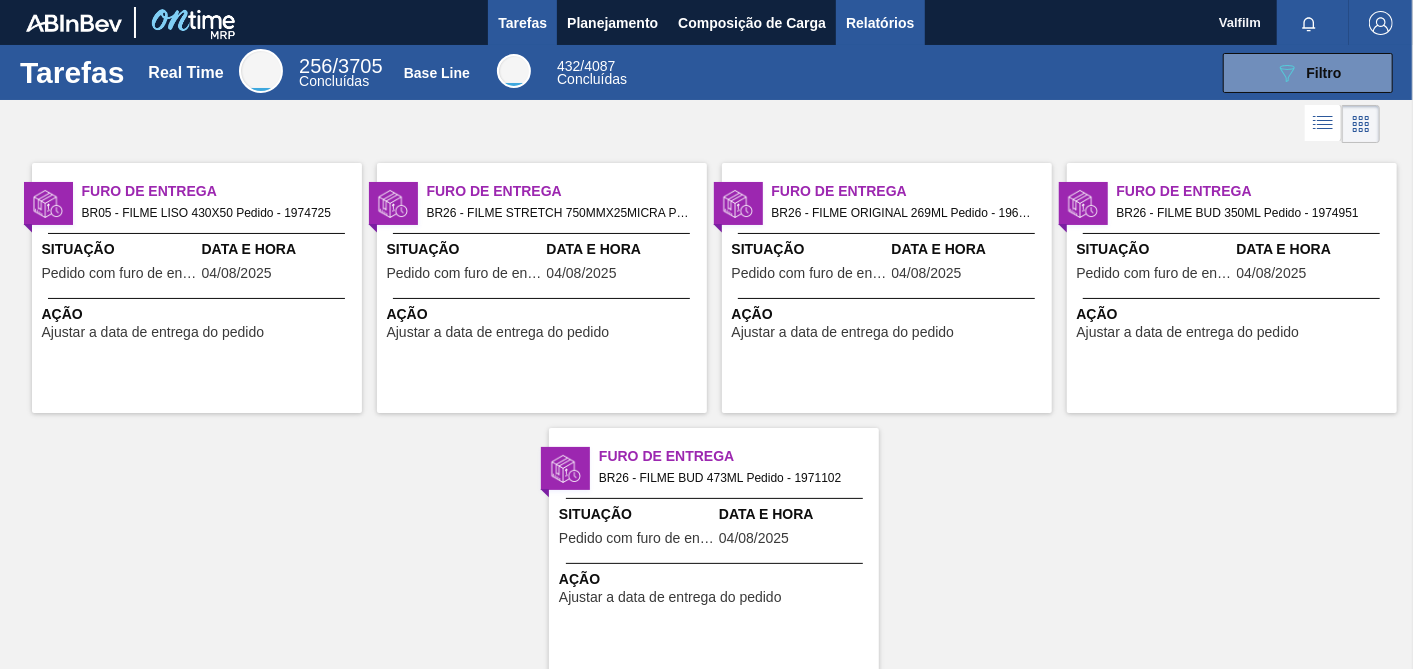 click on "Relatórios" at bounding box center [880, 23] 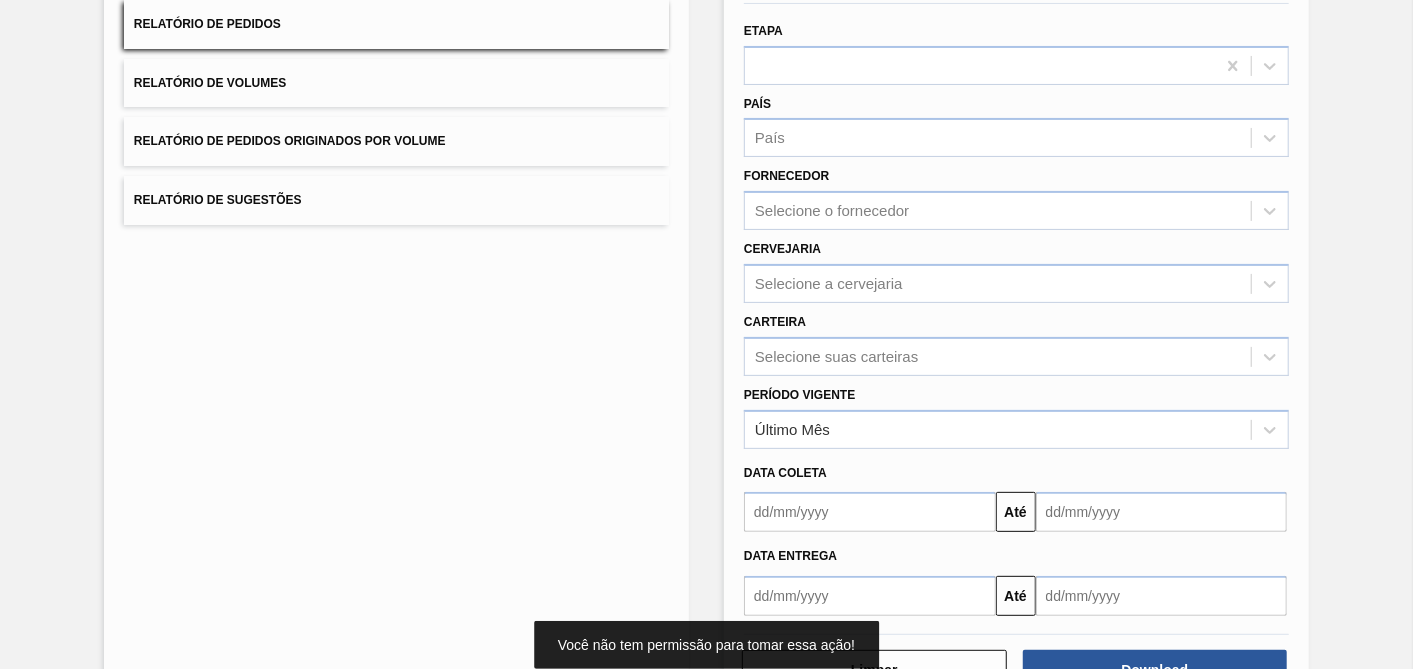 scroll, scrollTop: 251, scrollLeft: 0, axis: vertical 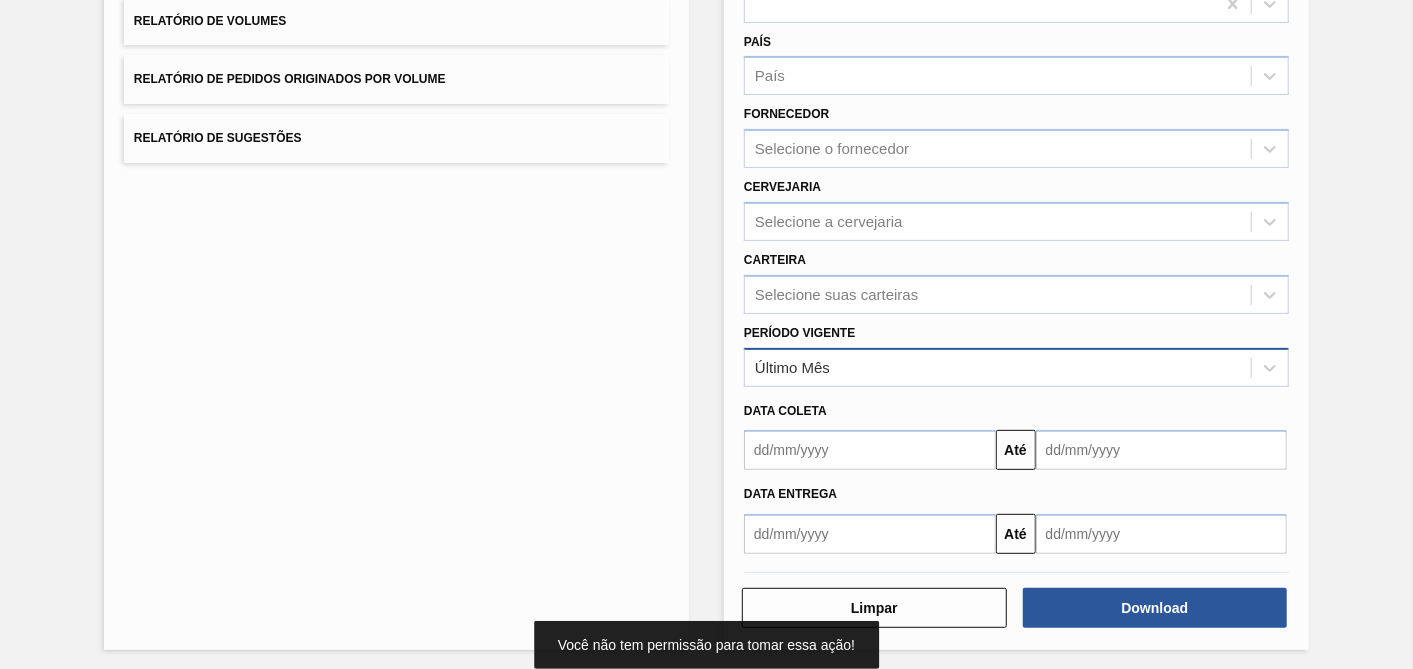 click on "Último Mês" at bounding box center (998, 367) 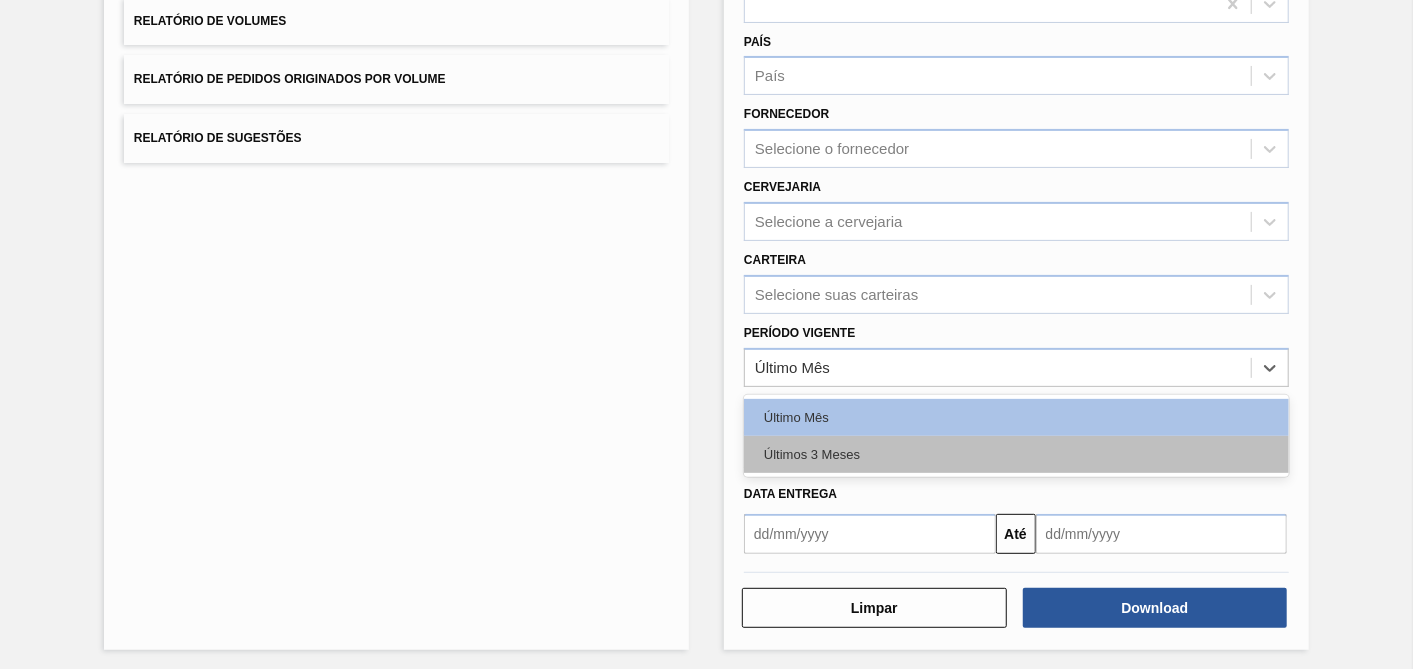 click on "Últimos 3 Meses" at bounding box center [1016, 454] 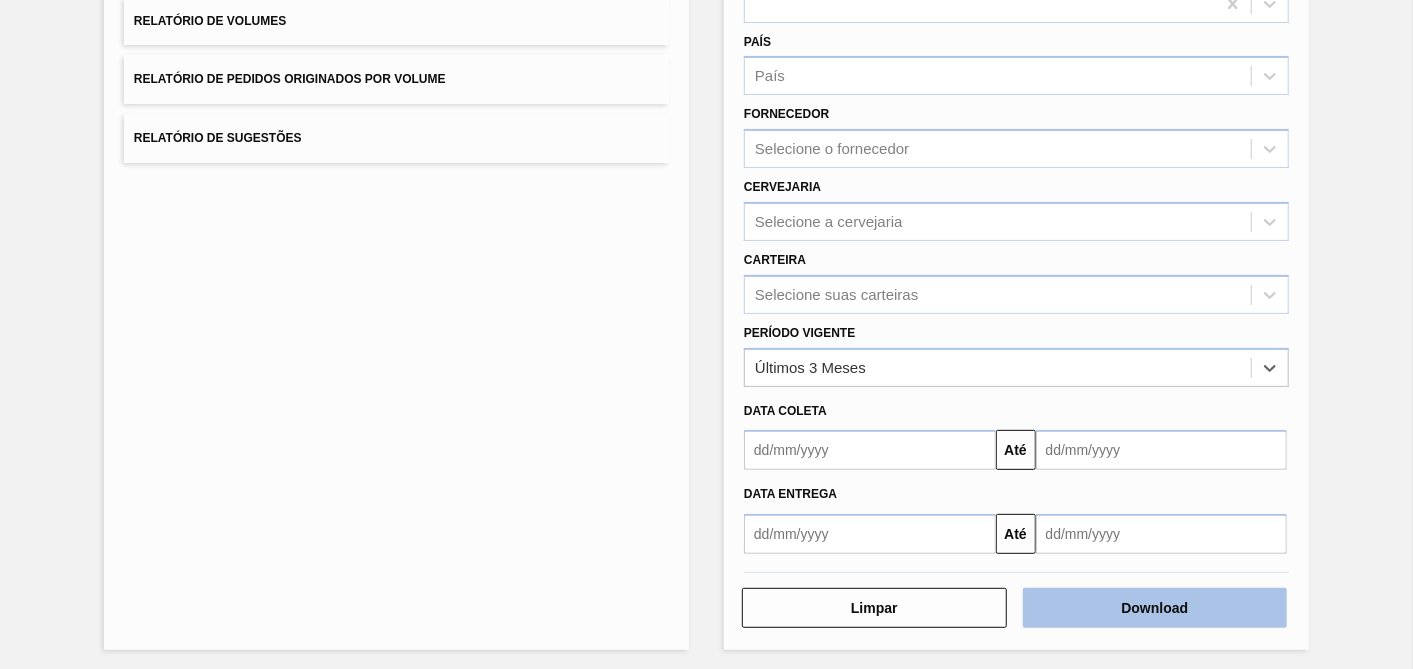 click on "Download" at bounding box center [1155, 608] 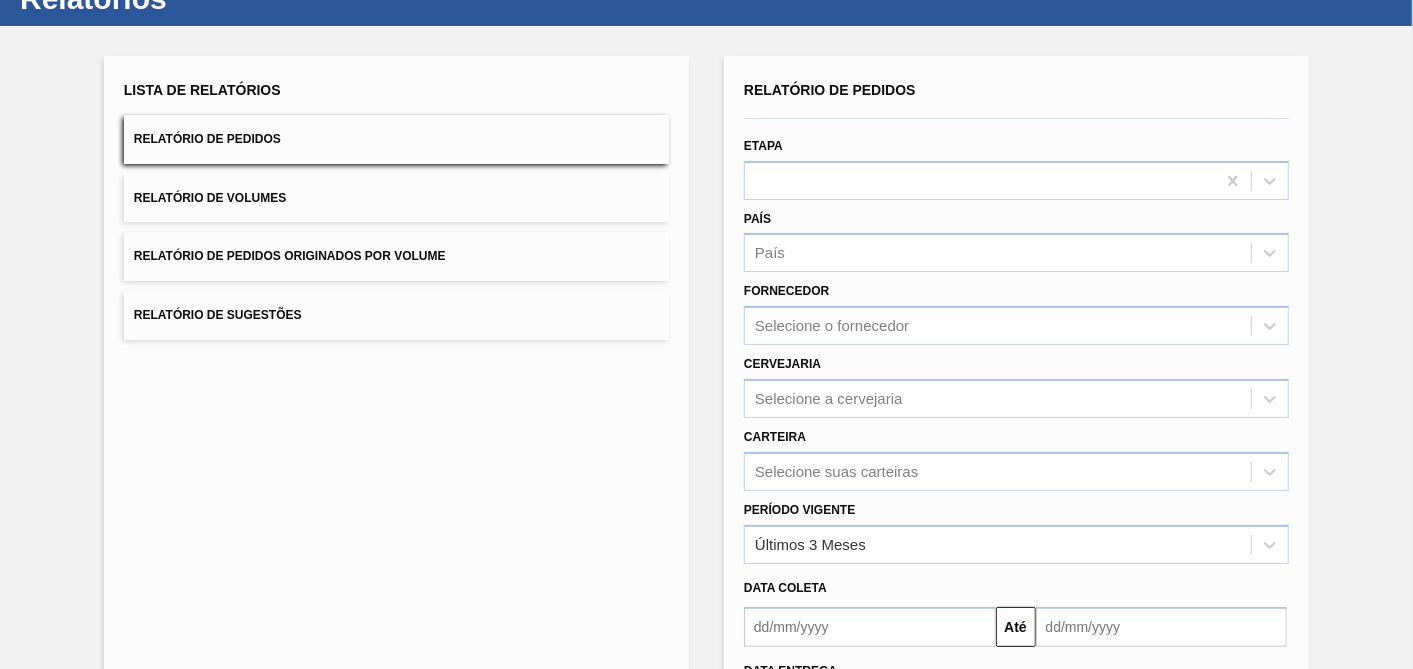 scroll, scrollTop: 0, scrollLeft: 0, axis: both 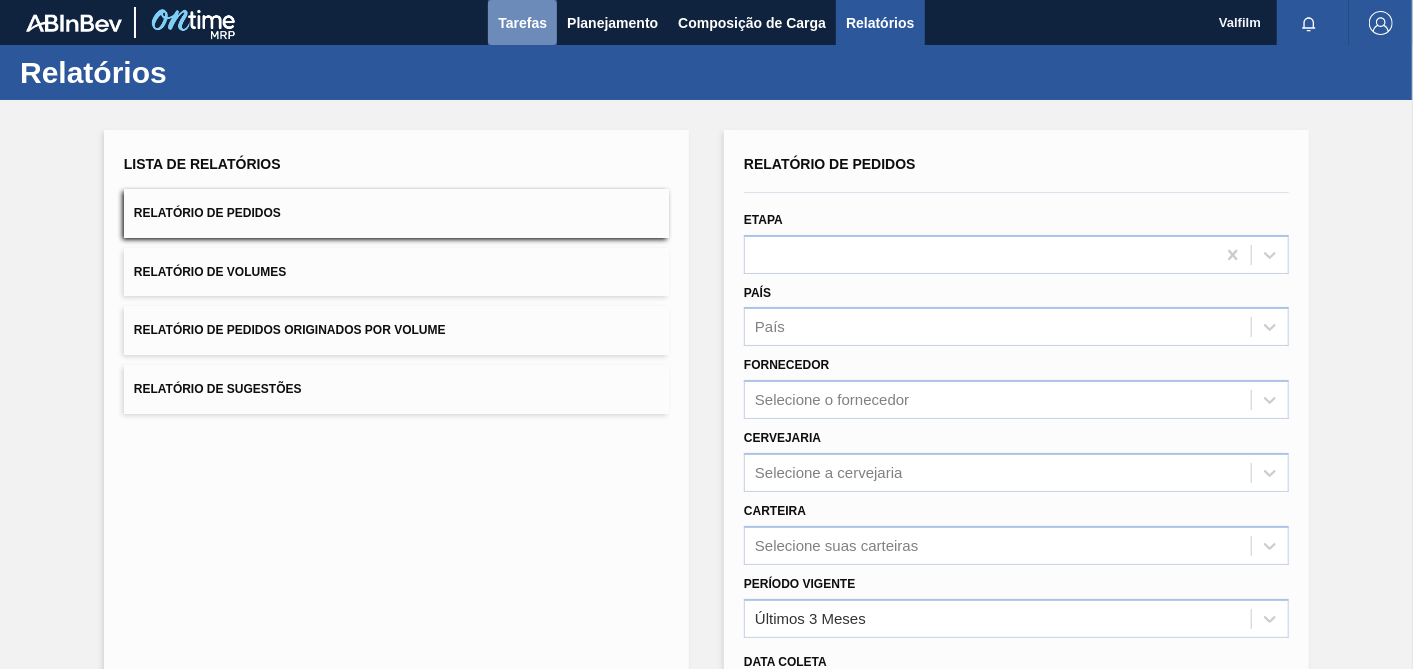 click on "Tarefas" at bounding box center [522, 23] 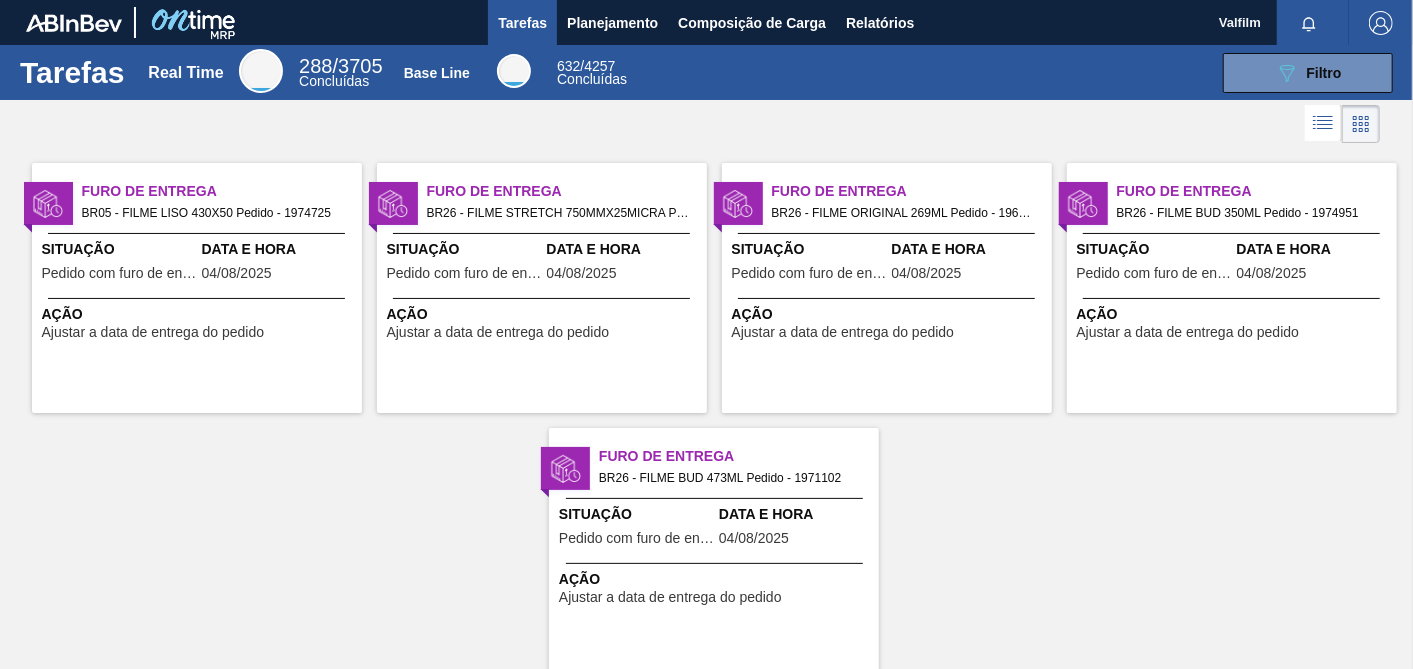 click on "Data e Hora" at bounding box center [624, 249] 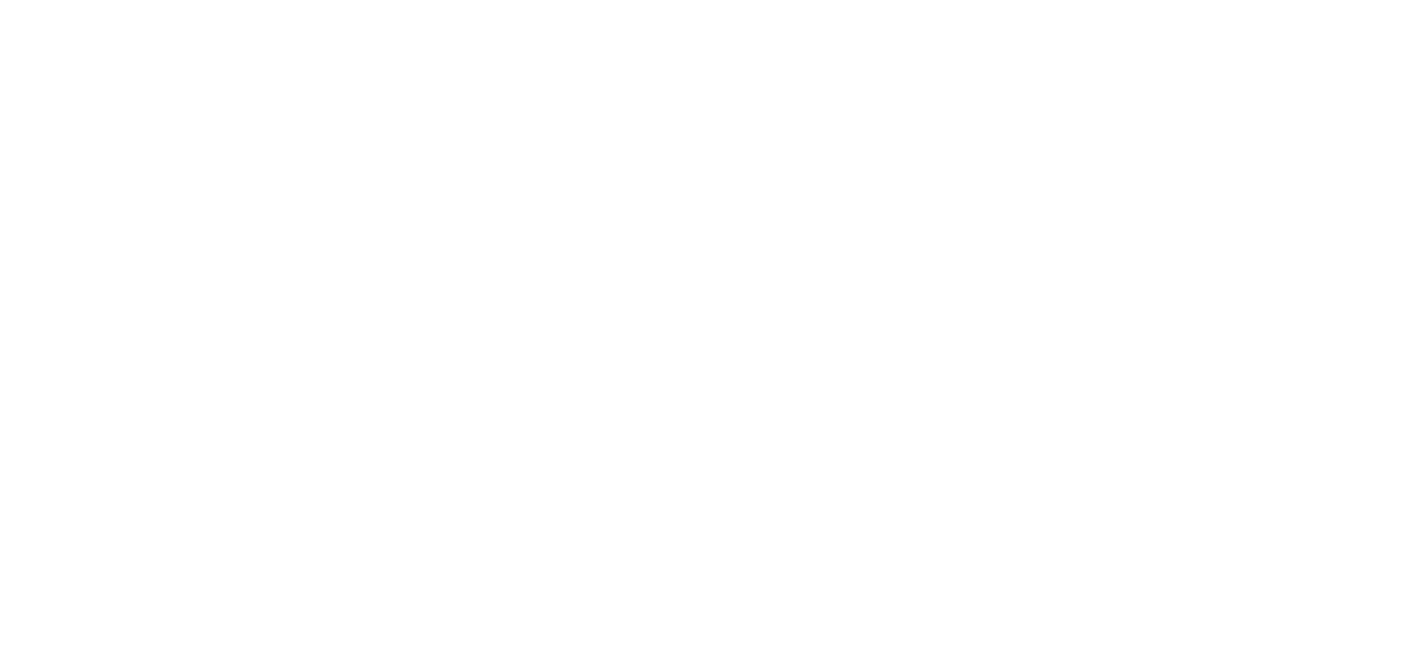 scroll, scrollTop: 0, scrollLeft: 0, axis: both 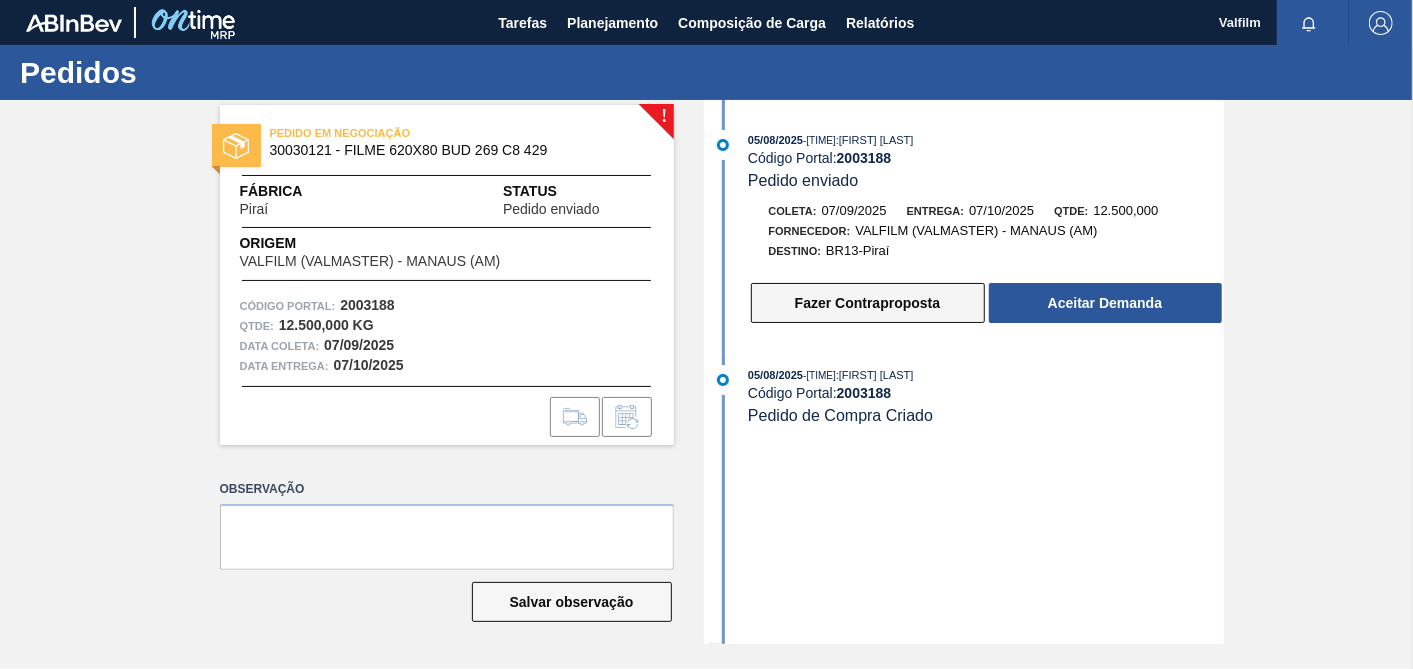 click on "Fazer Contraproposta" at bounding box center (868, 303) 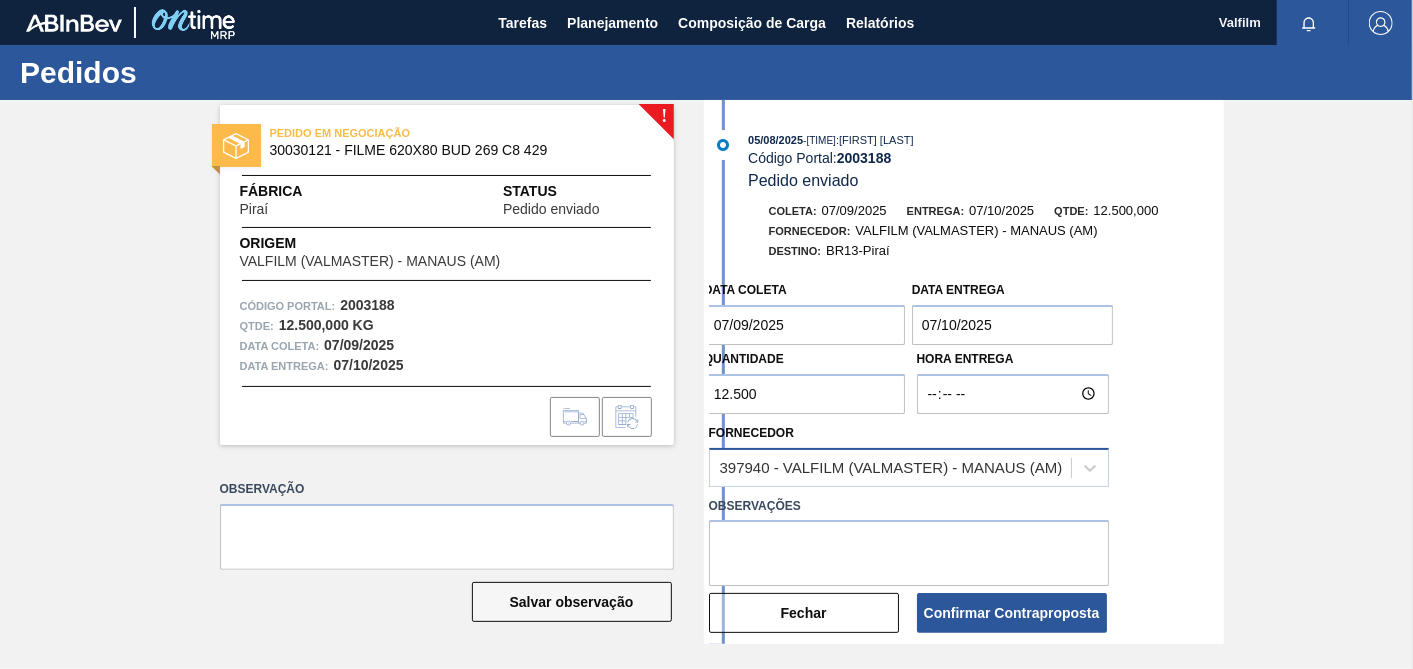 click on "397940 - VALFILM (VALMASTER) - MANAUS (AM)" at bounding box center [891, 467] 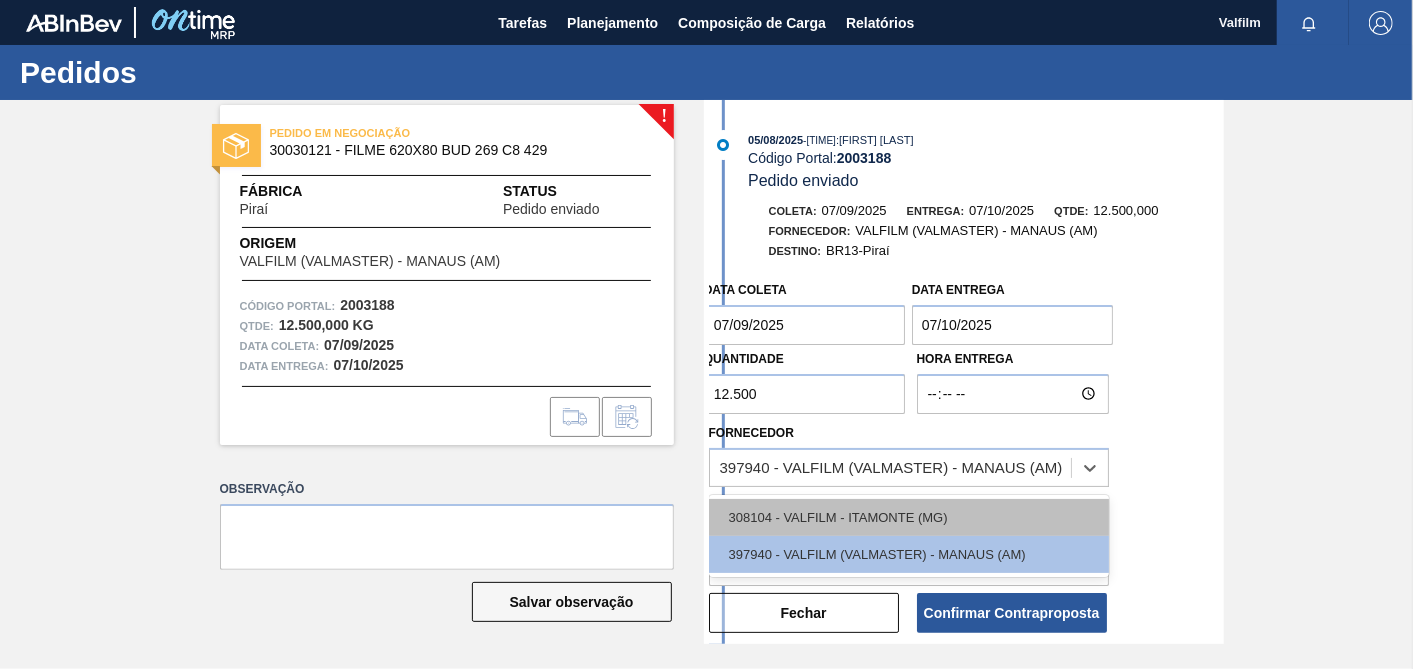 click on "308104 - VALFILM - ITAMONTE (MG)" at bounding box center (909, 517) 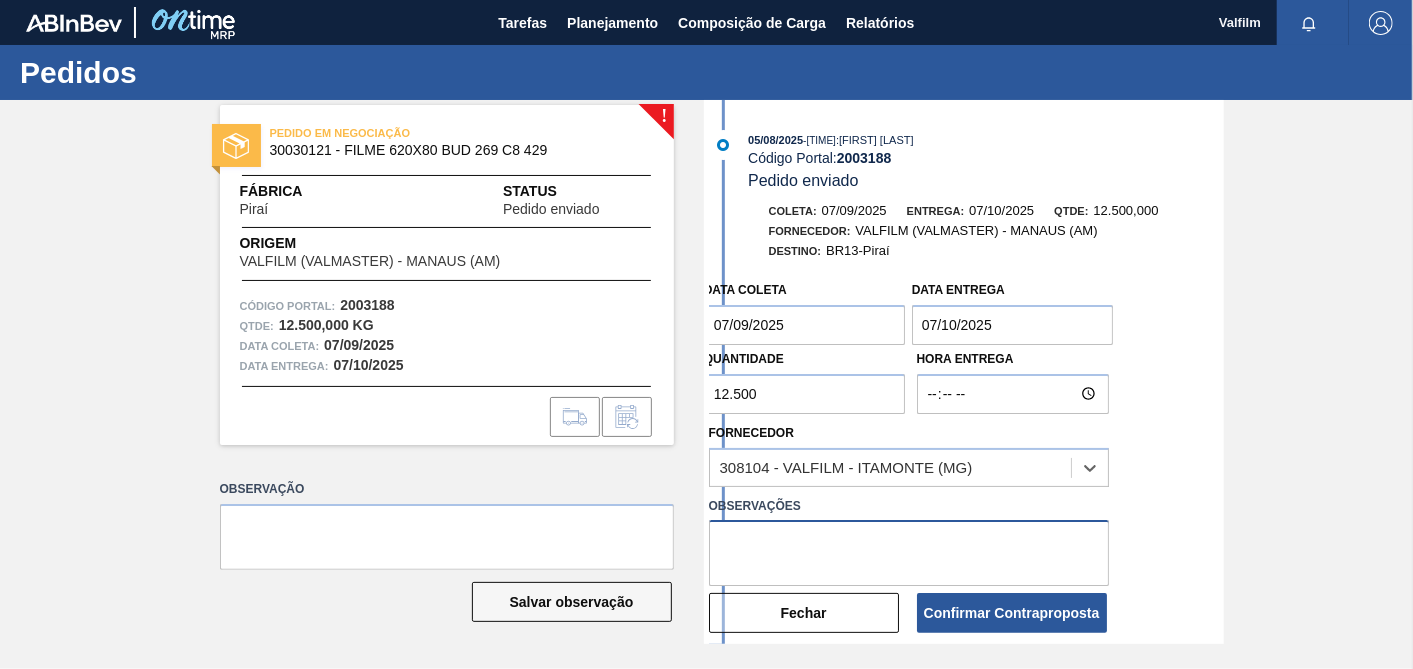 click at bounding box center [909, 553] 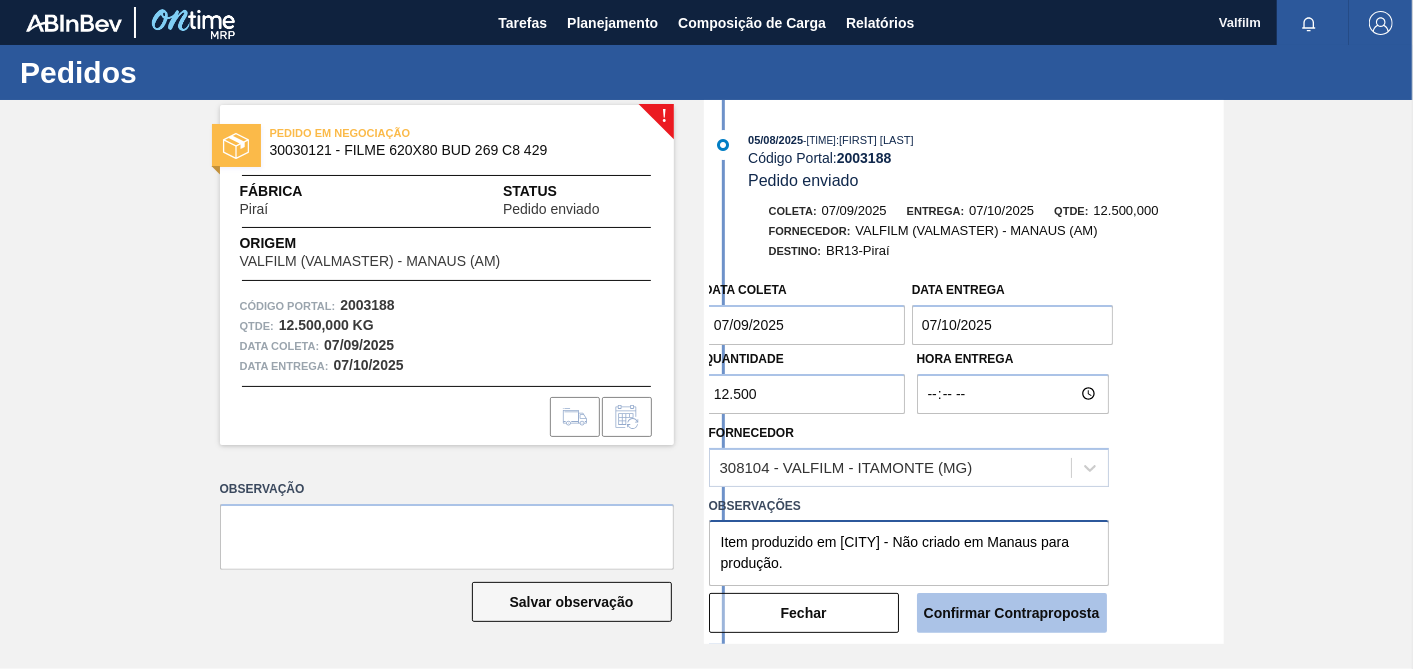 type on "Item produzido em Itamonte - Não criado em Manaus para produção." 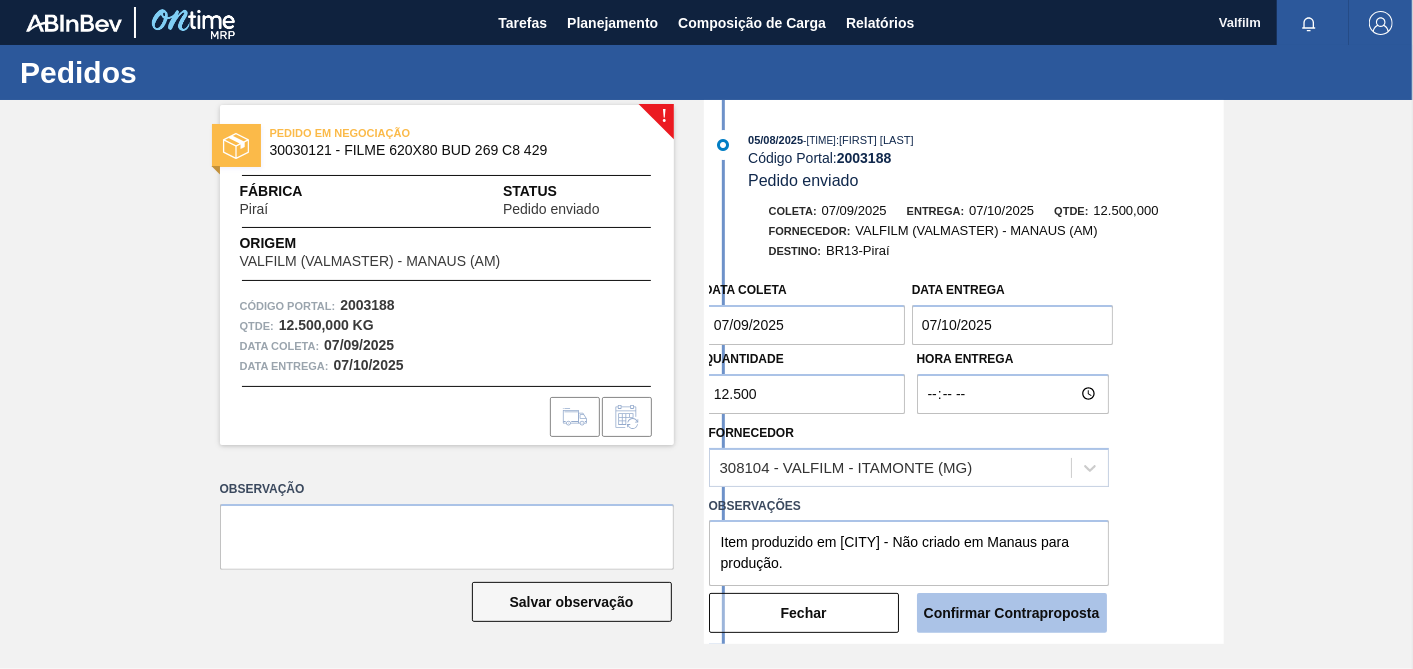 click on "Confirmar Contraproposta" at bounding box center [1012, 613] 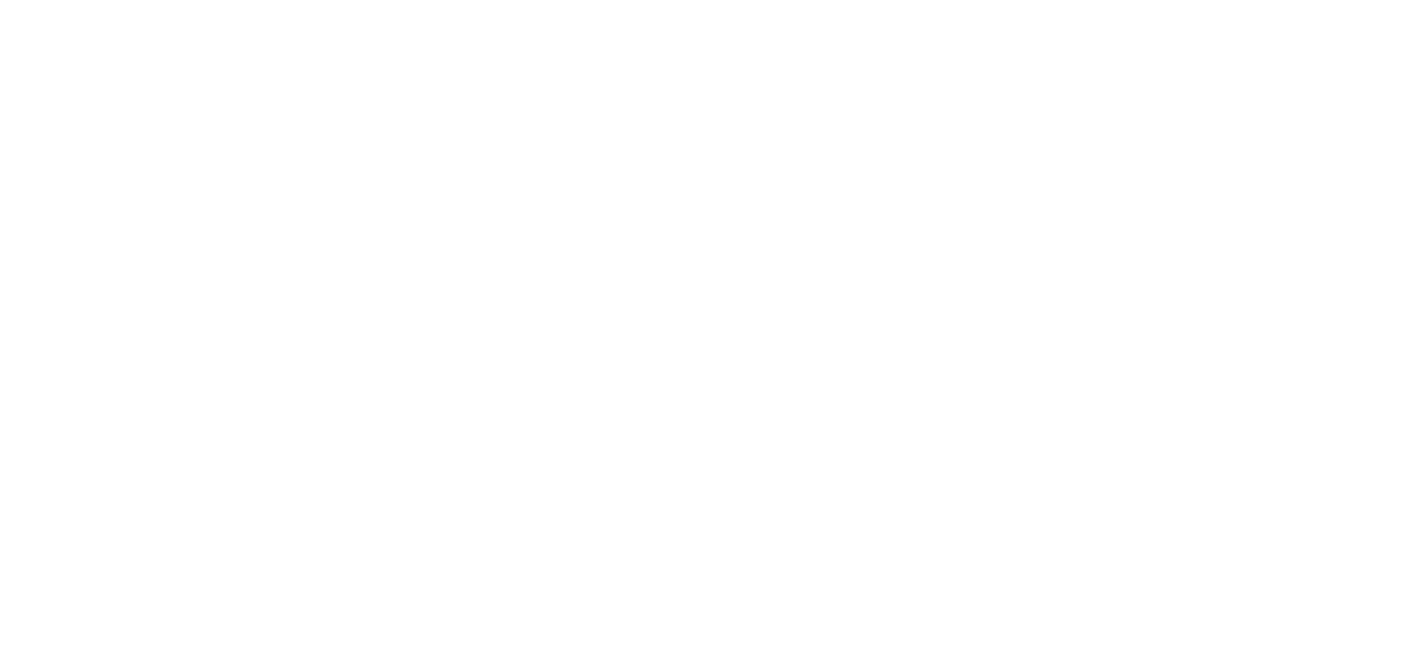 scroll, scrollTop: 0, scrollLeft: 0, axis: both 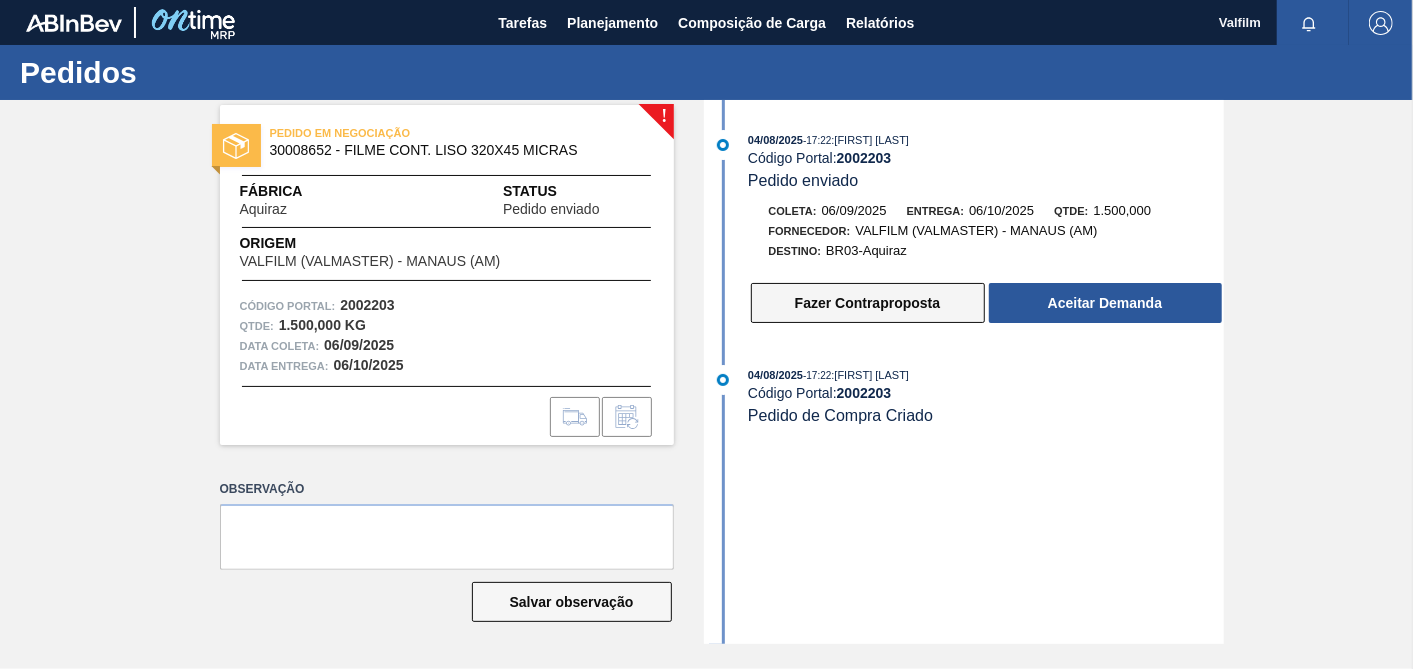 click on "Fazer Contraproposta" at bounding box center (868, 303) 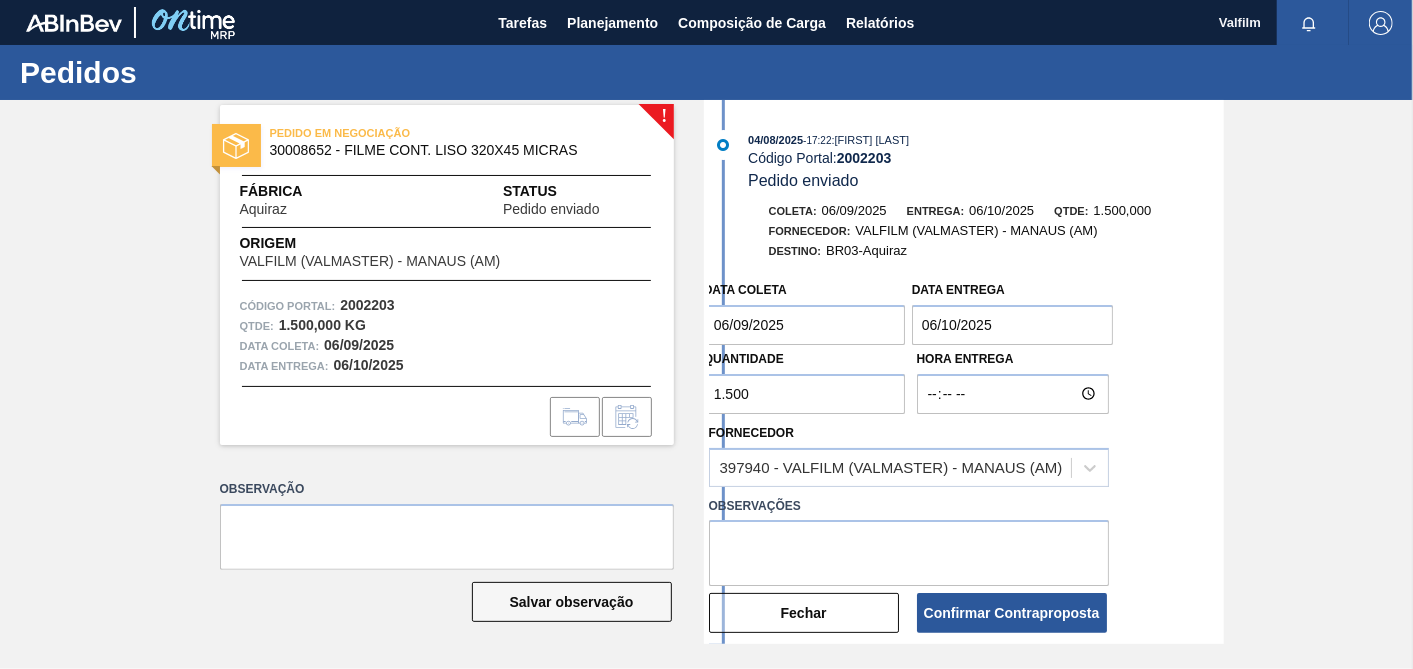 click on "1.500" at bounding box center [805, 394] 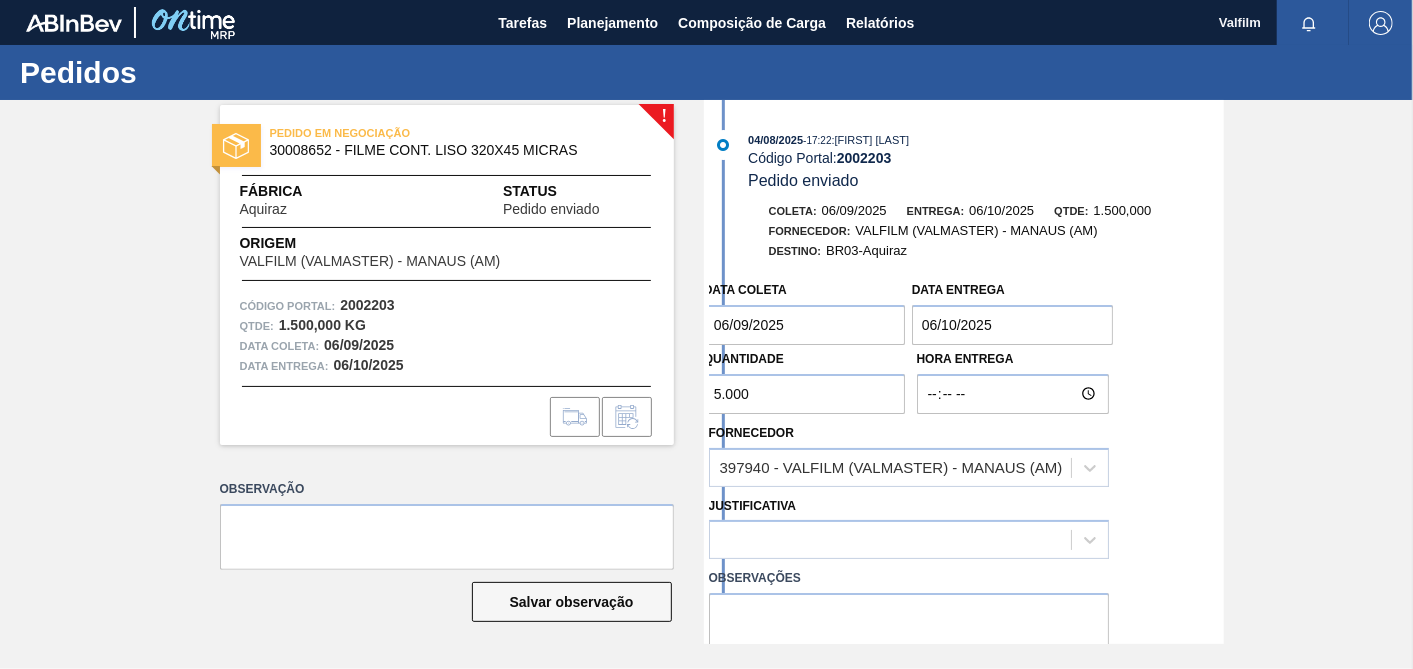 scroll, scrollTop: 211, scrollLeft: 0, axis: vertical 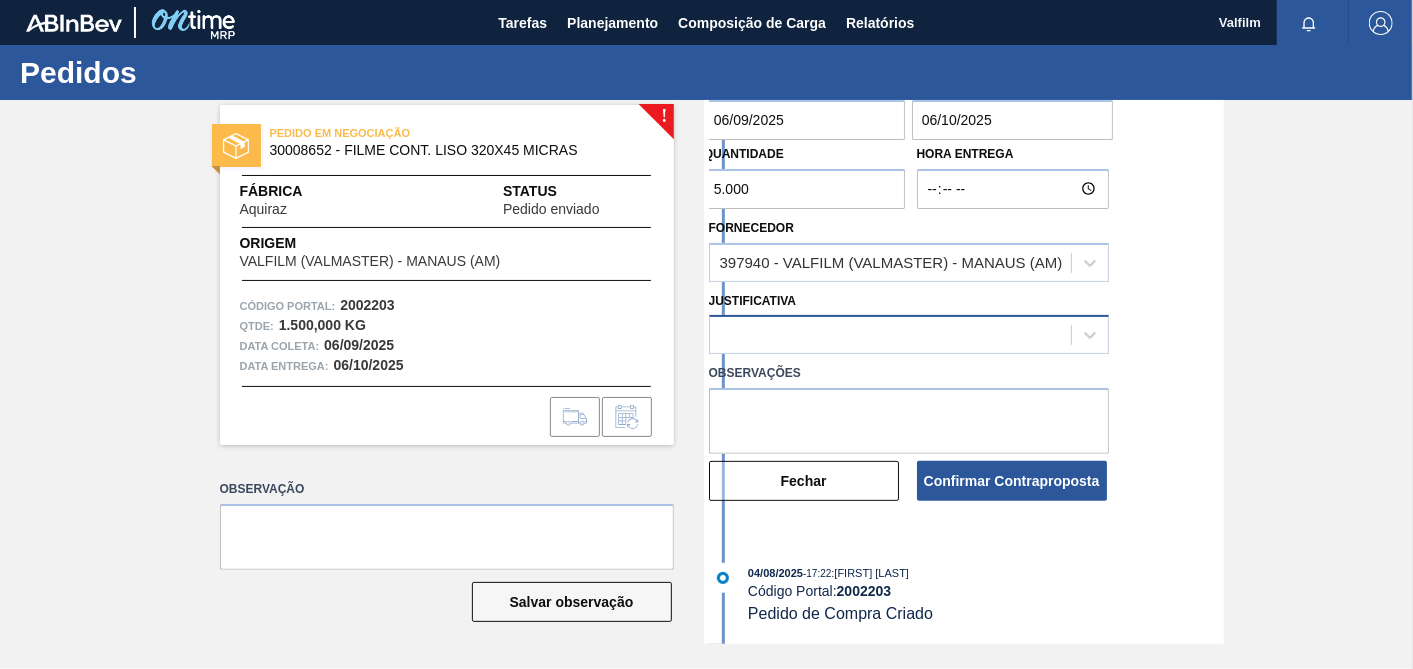 type on "5.000" 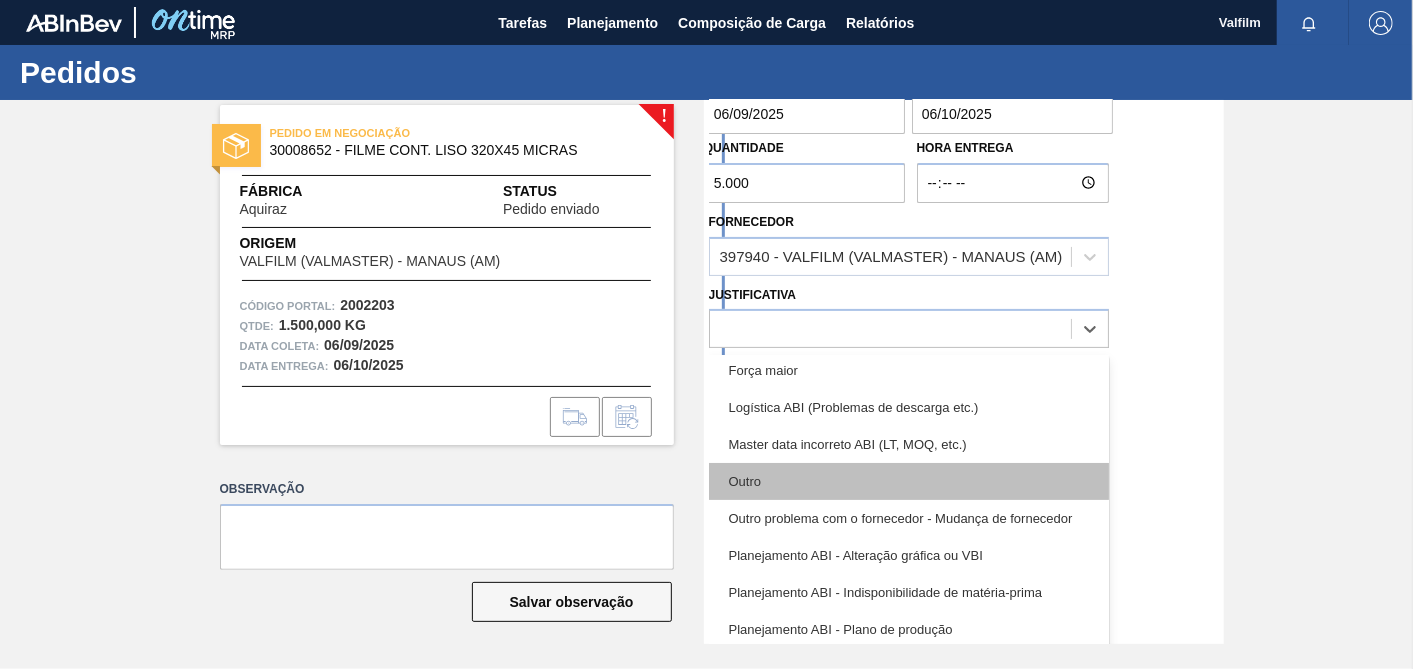 scroll, scrollTop: 111, scrollLeft: 0, axis: vertical 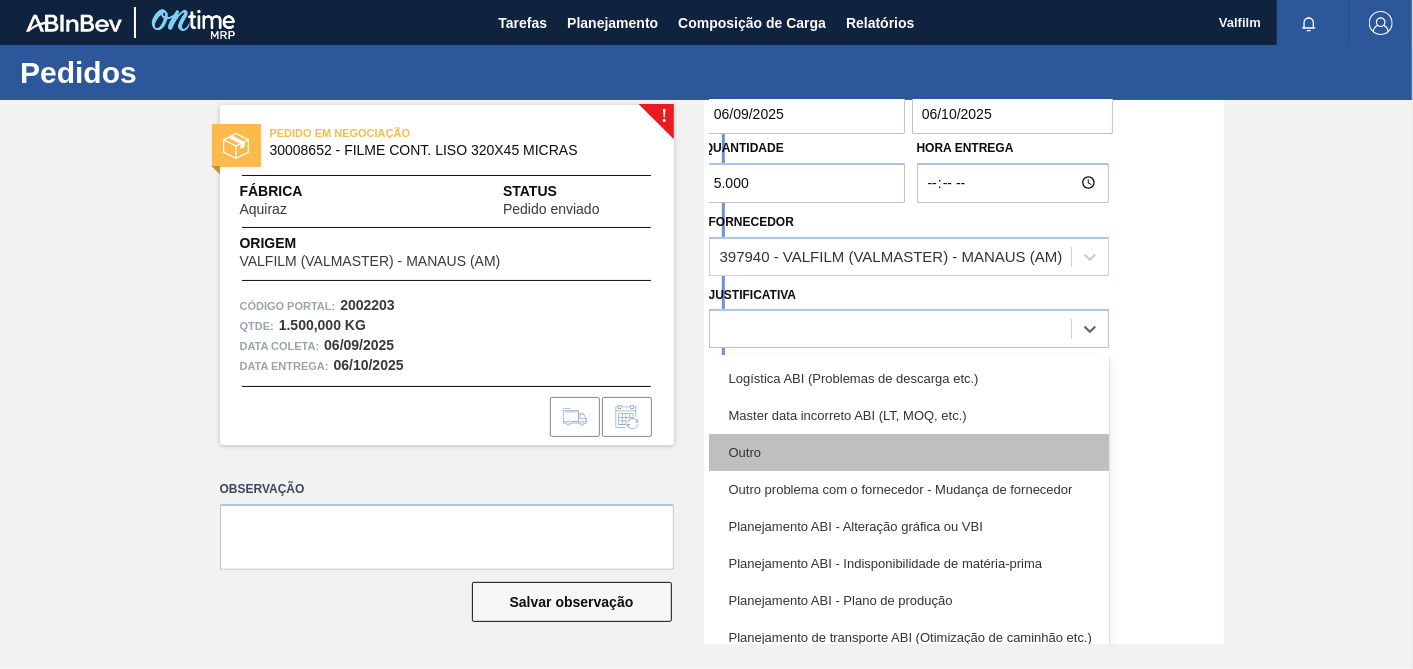 click on "Outro" at bounding box center [909, 452] 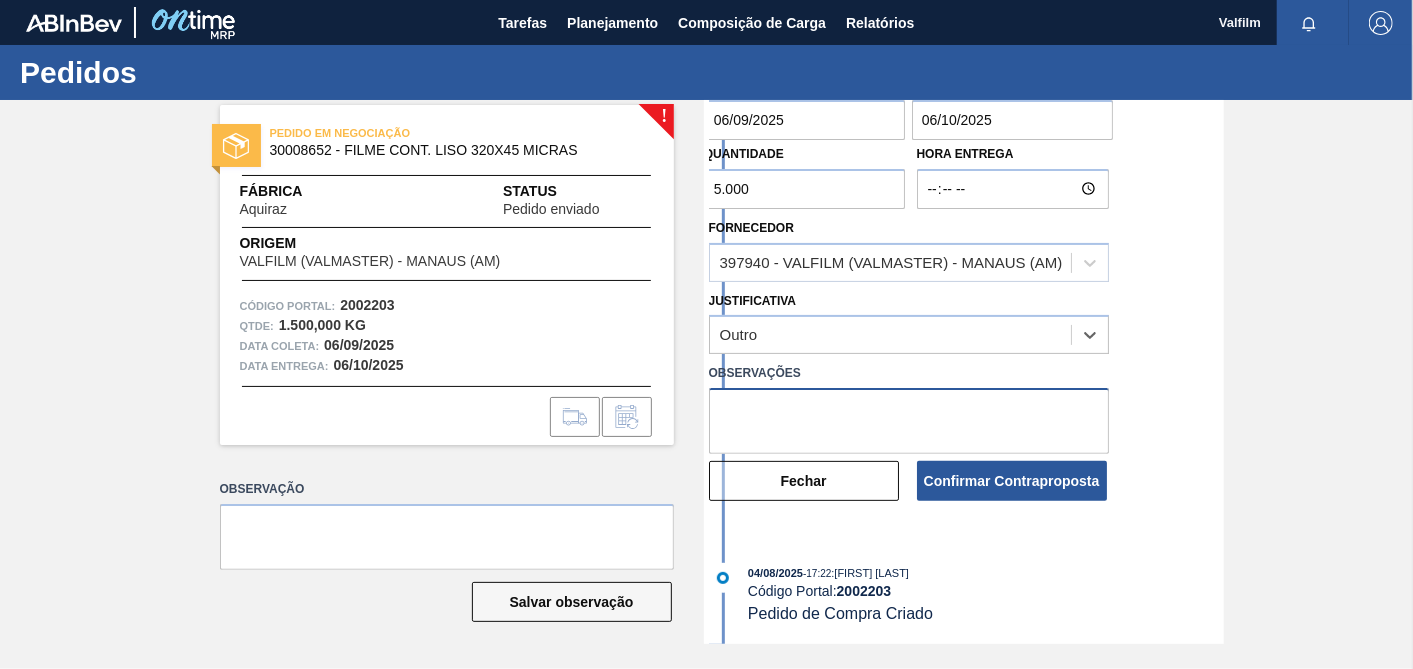 click at bounding box center [909, 421] 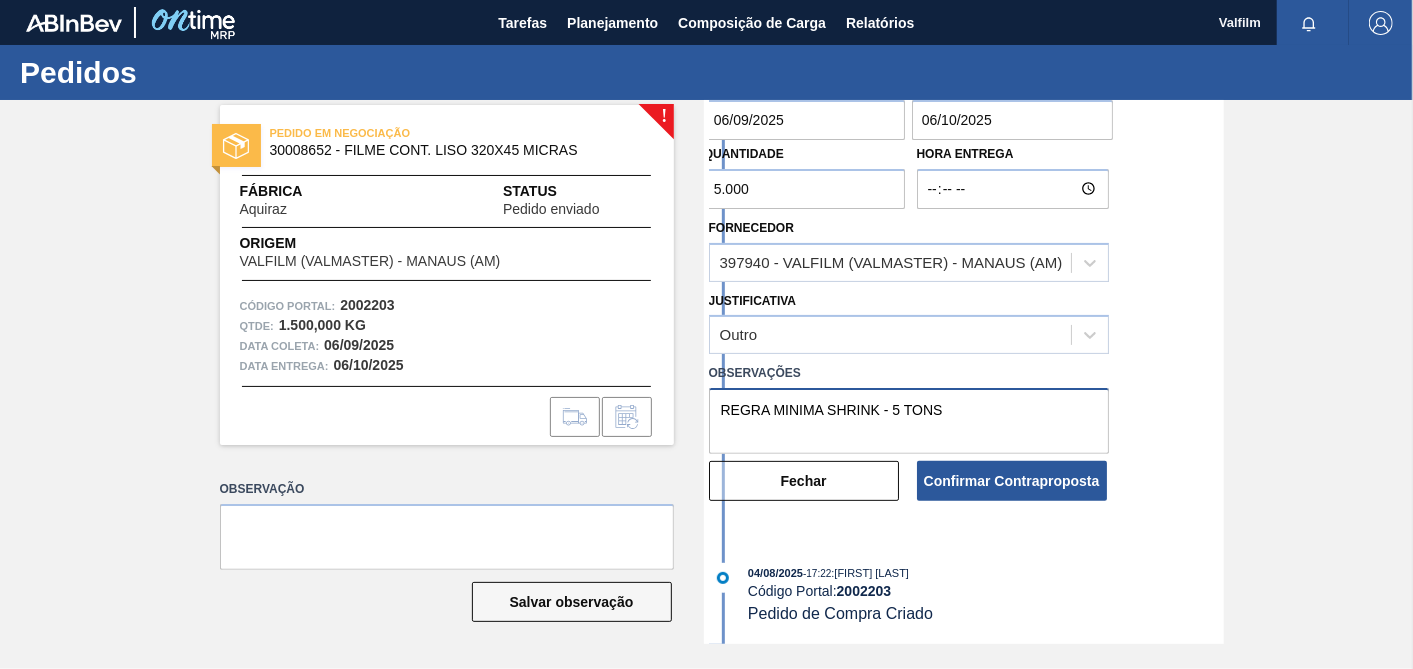 scroll, scrollTop: 100, scrollLeft: 0, axis: vertical 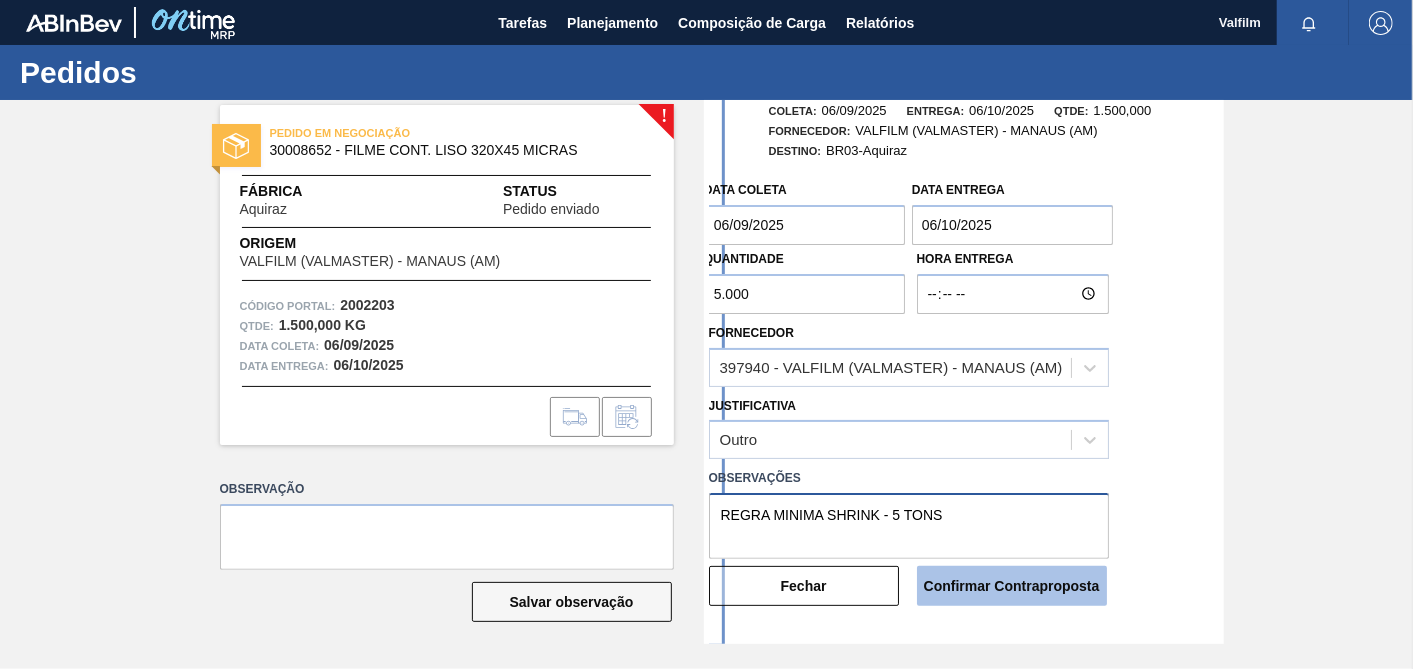type on "REGRA MINIMA SHRINK - 5 TONS" 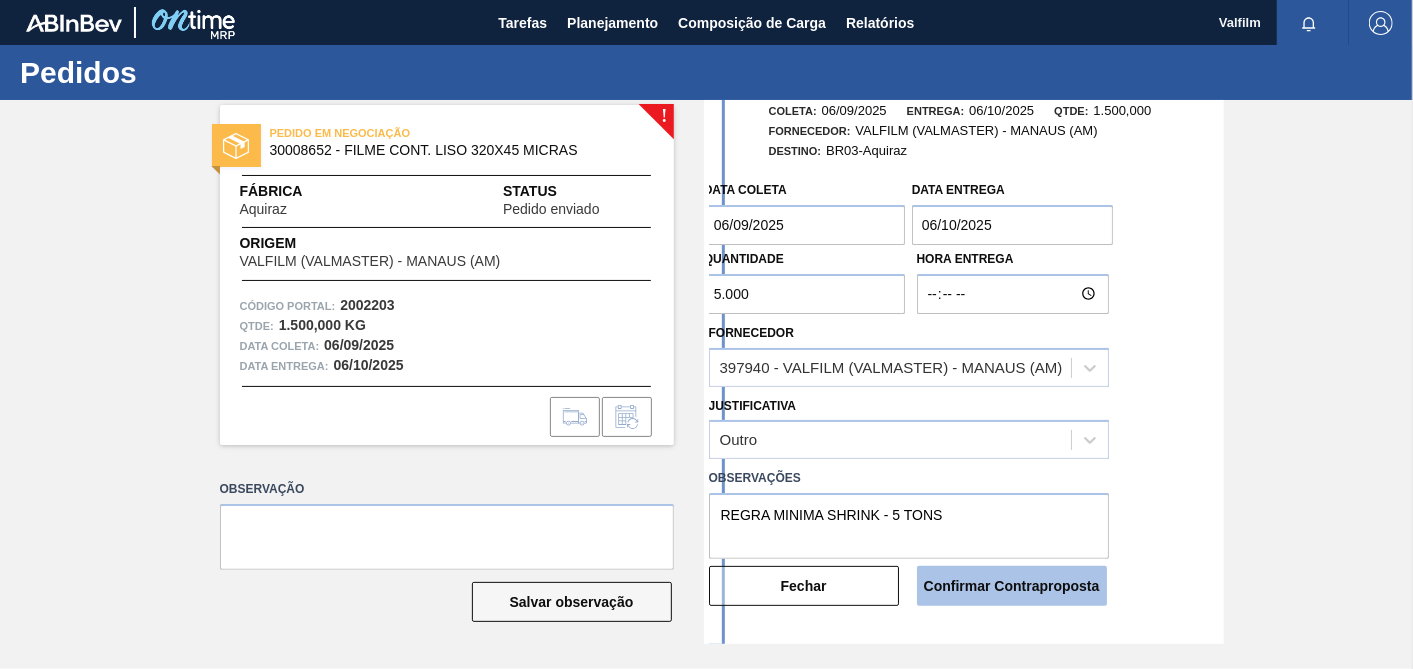click on "Confirmar Contraproposta" at bounding box center (1012, 586) 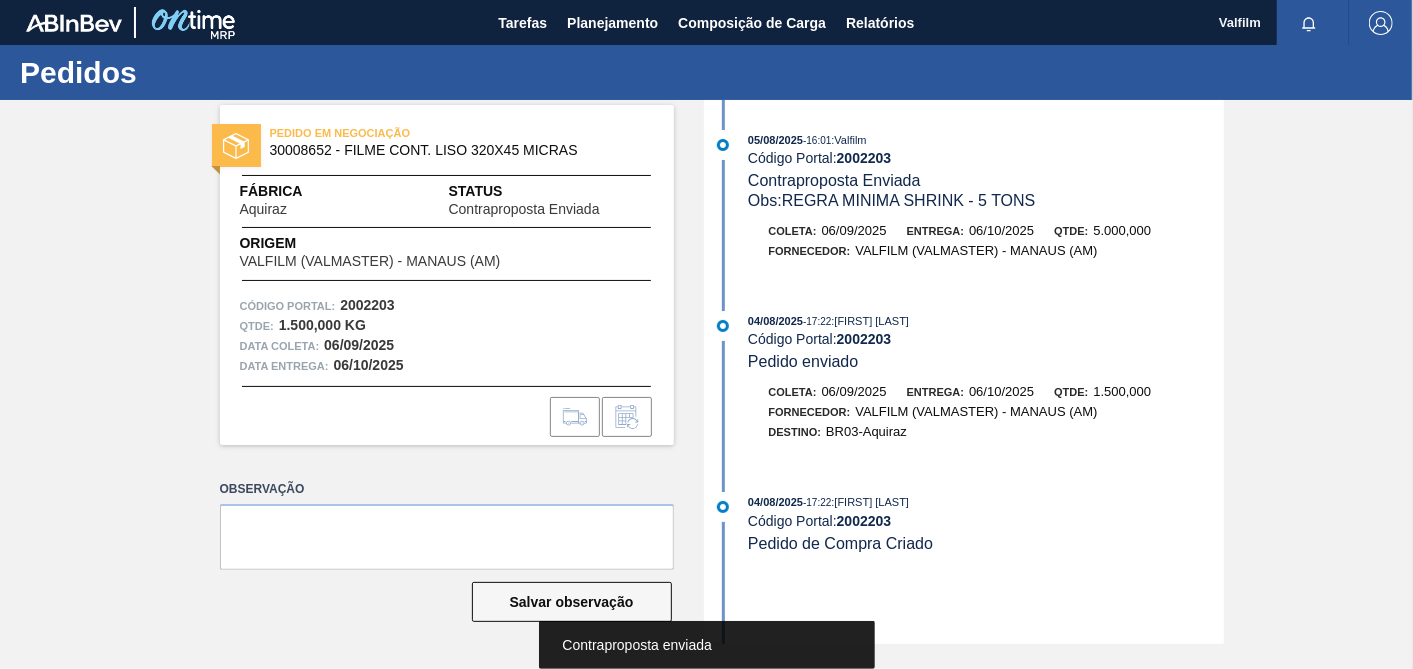 scroll, scrollTop: 0, scrollLeft: 0, axis: both 